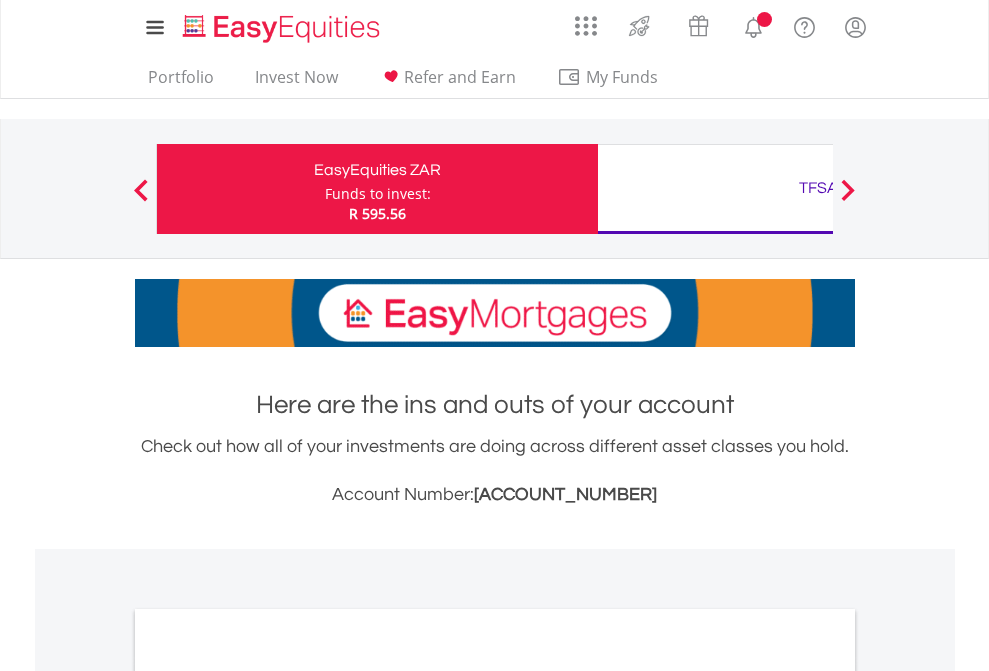 scroll, scrollTop: 0, scrollLeft: 0, axis: both 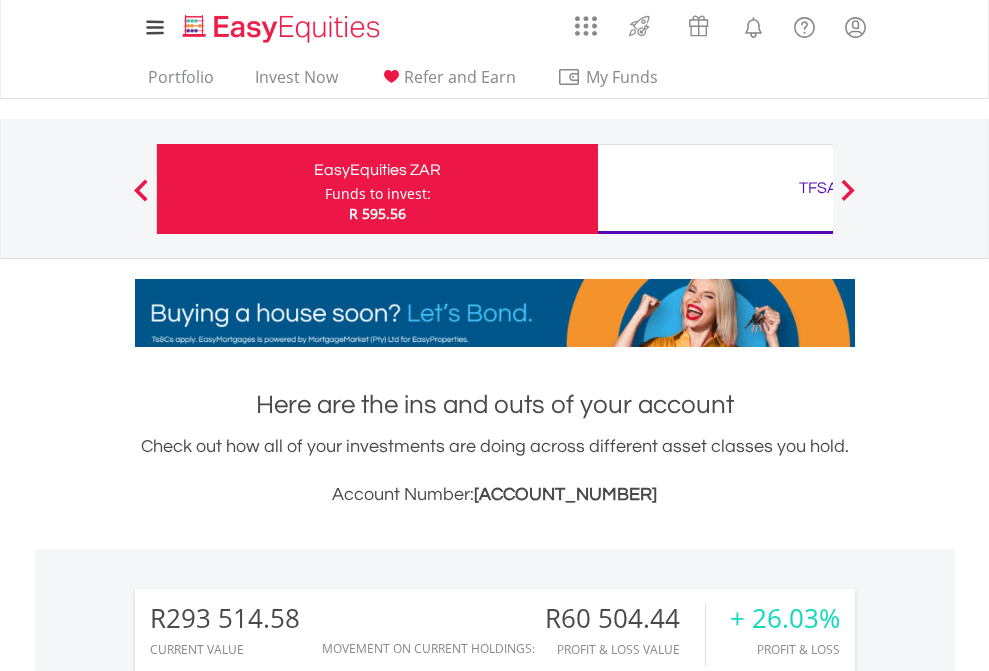 click on "Funds to invest:" at bounding box center [378, 194] 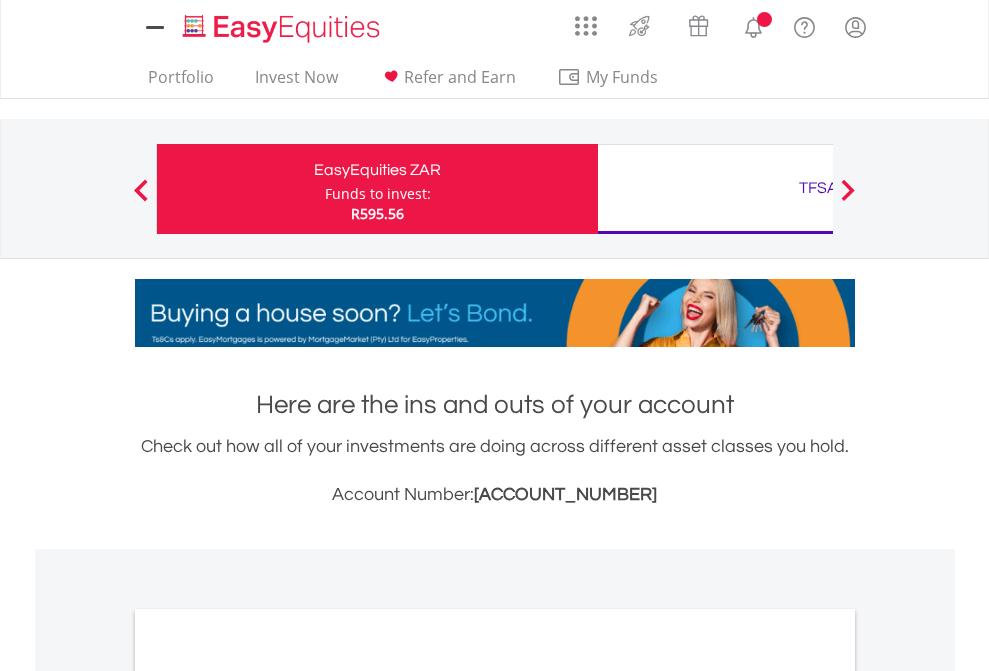 scroll, scrollTop: 0, scrollLeft: 0, axis: both 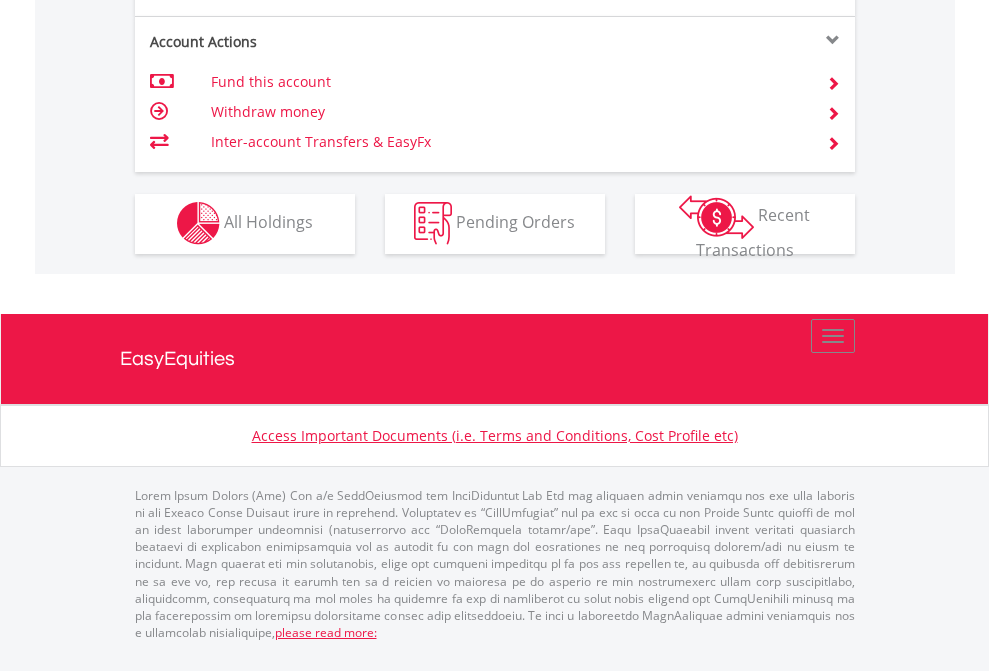 click on "Investment types" at bounding box center [706, -337] 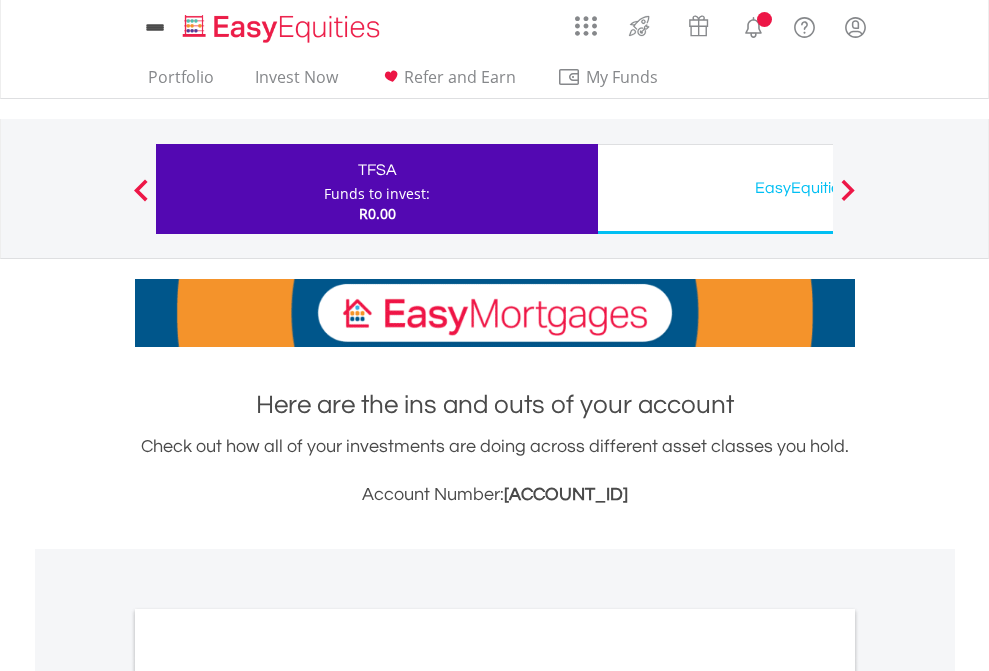 scroll, scrollTop: 0, scrollLeft: 0, axis: both 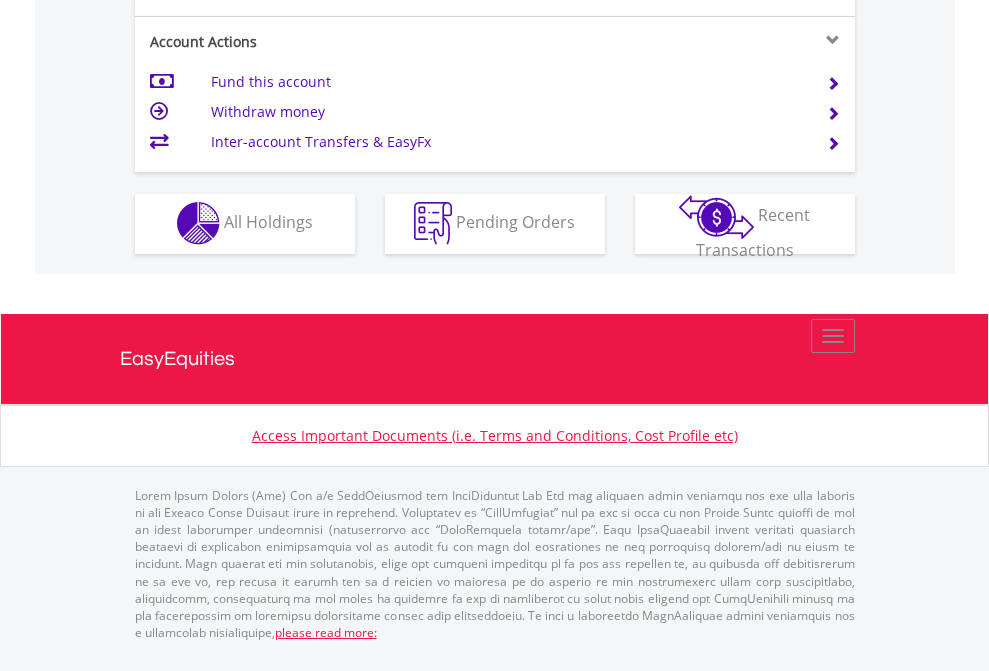 click on "Investment types" at bounding box center (706, -353) 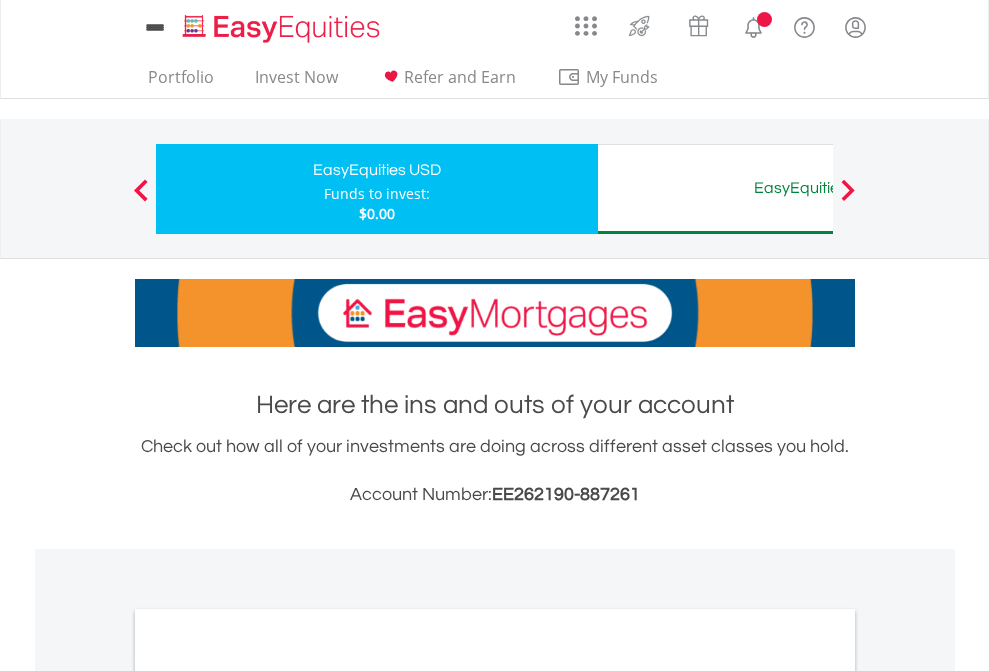 scroll, scrollTop: 0, scrollLeft: 0, axis: both 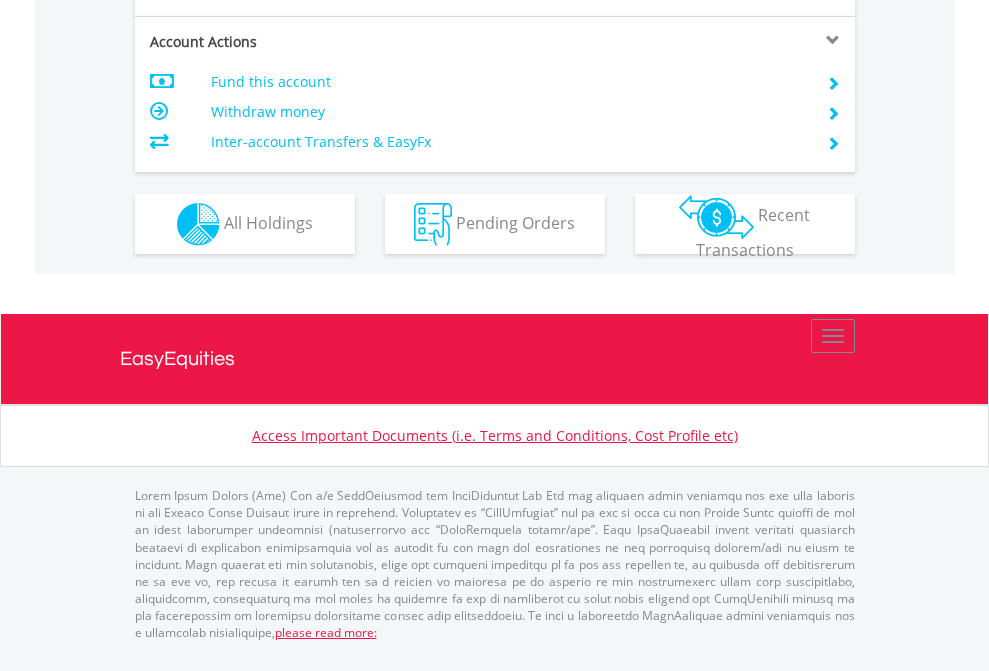 click on "Investment types" at bounding box center [706, -337] 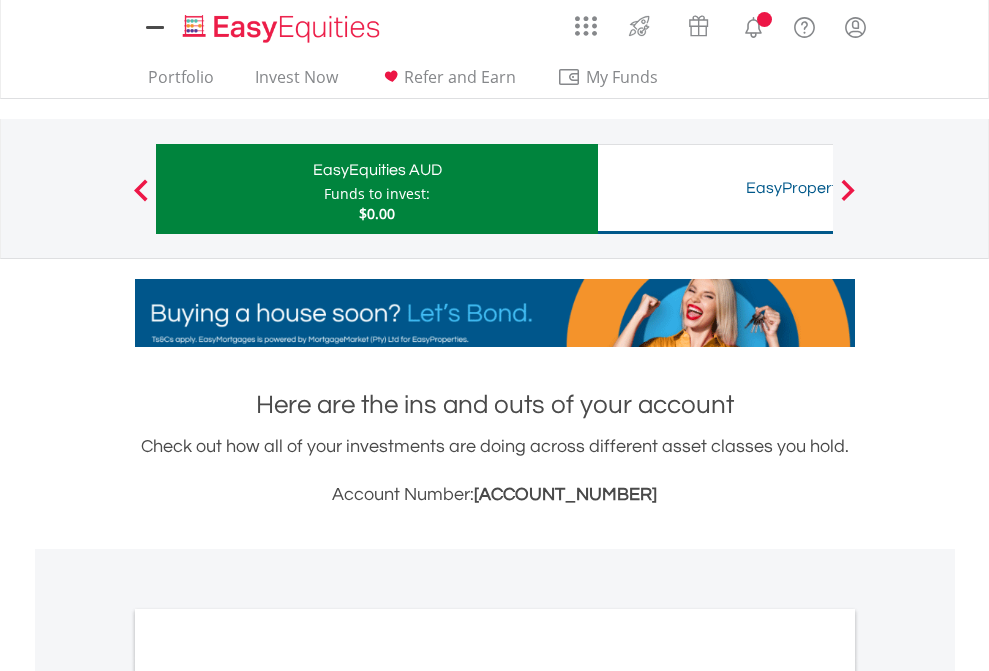 scroll, scrollTop: 0, scrollLeft: 0, axis: both 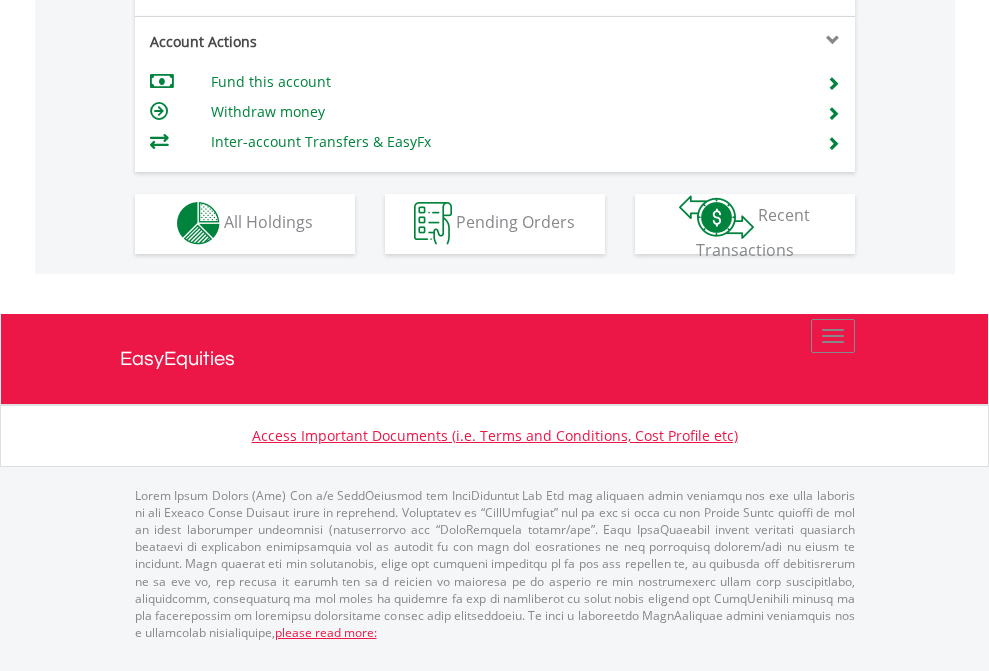 click on "Investment types" at bounding box center [706, -353] 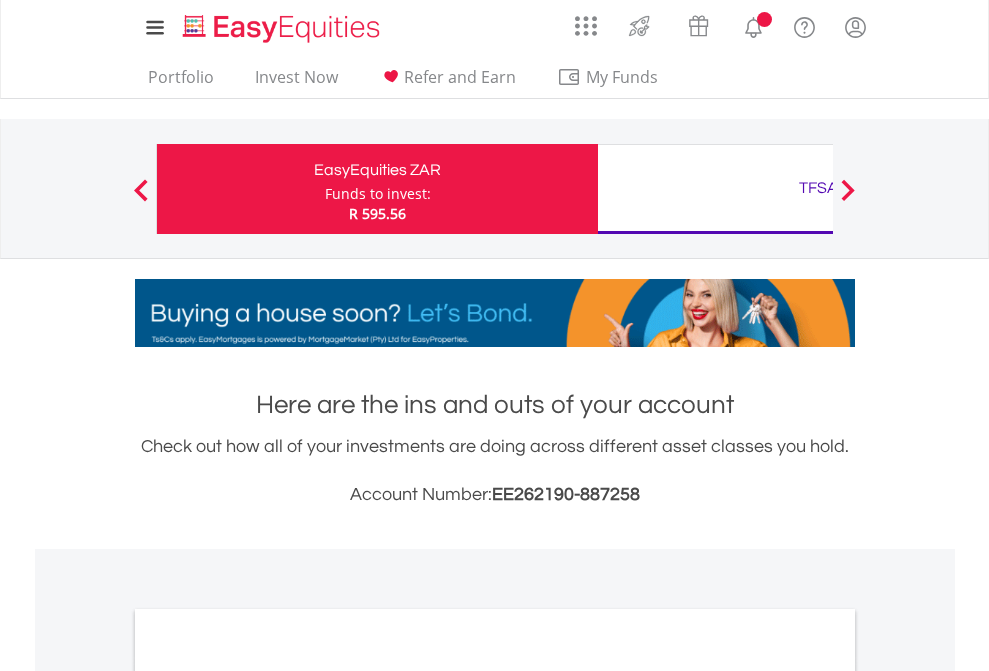 scroll, scrollTop: 0, scrollLeft: 0, axis: both 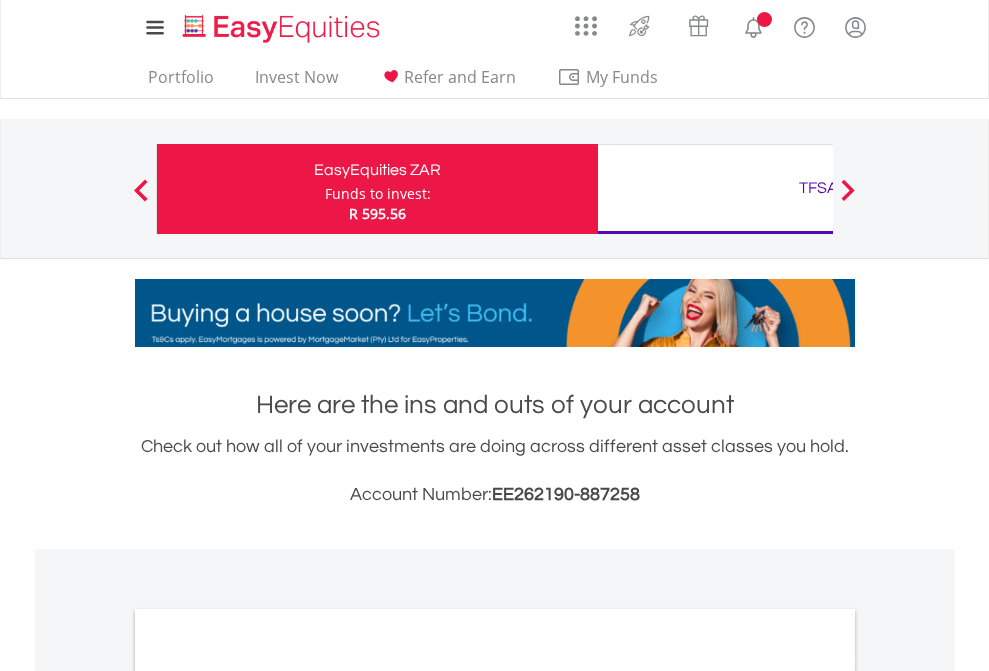 click on "All Holdings" at bounding box center (268, 1096) 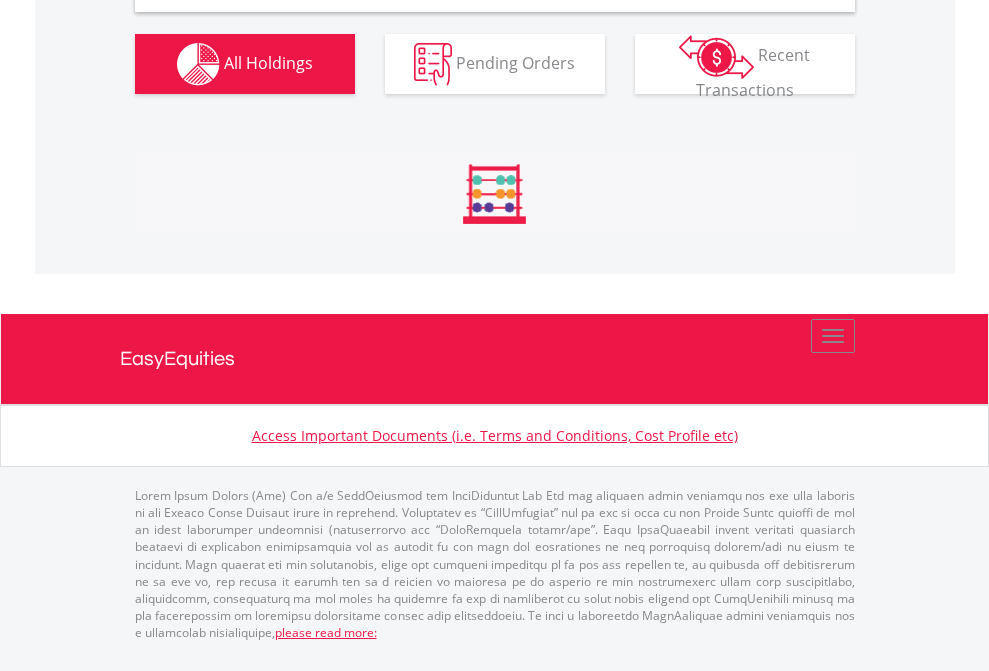 scroll, scrollTop: 1933, scrollLeft: 0, axis: vertical 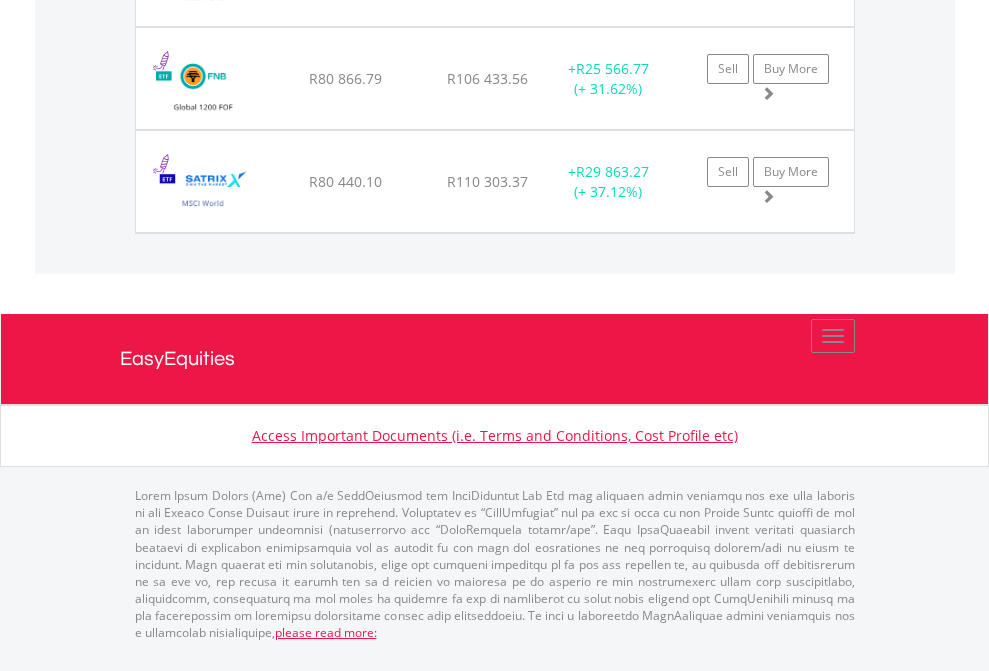 click on "TFSA" at bounding box center [818, -1174] 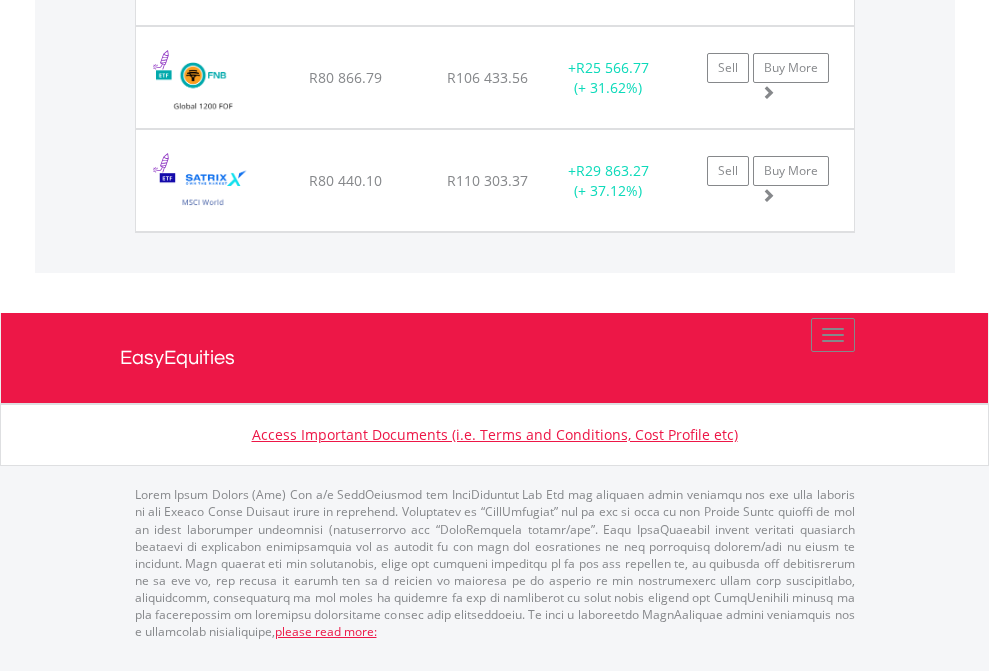 scroll, scrollTop: 144, scrollLeft: 0, axis: vertical 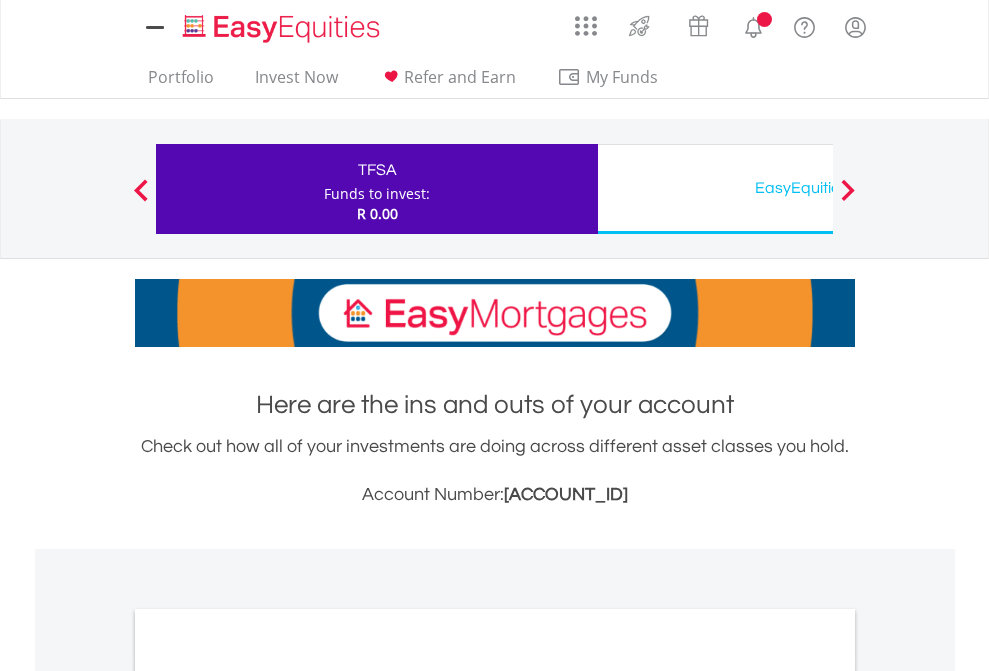 click on "All Holdings" at bounding box center (268, 1096) 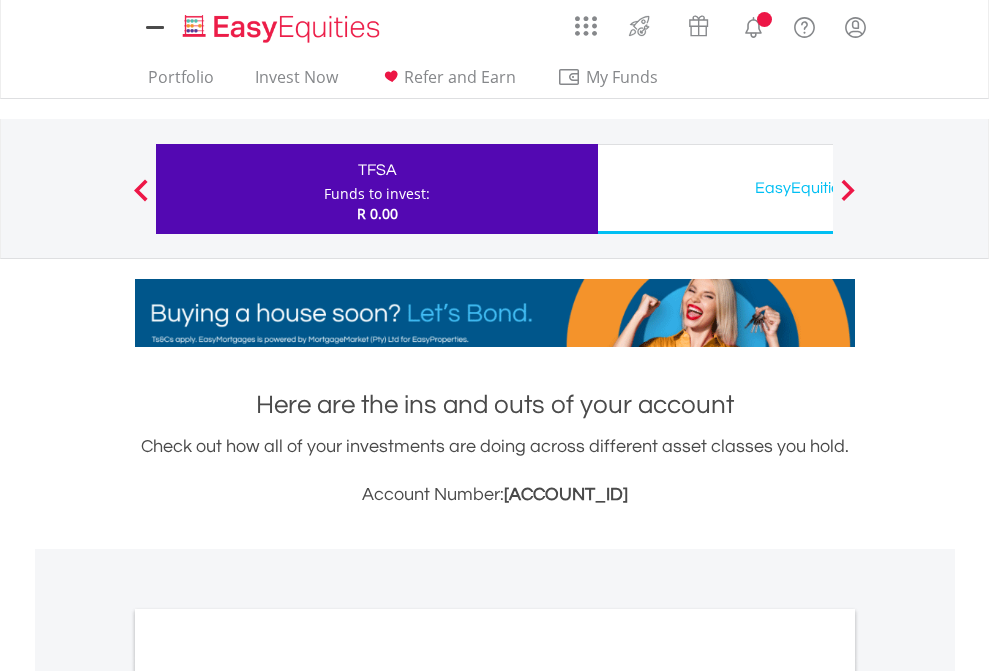 scroll, scrollTop: 1202, scrollLeft: 0, axis: vertical 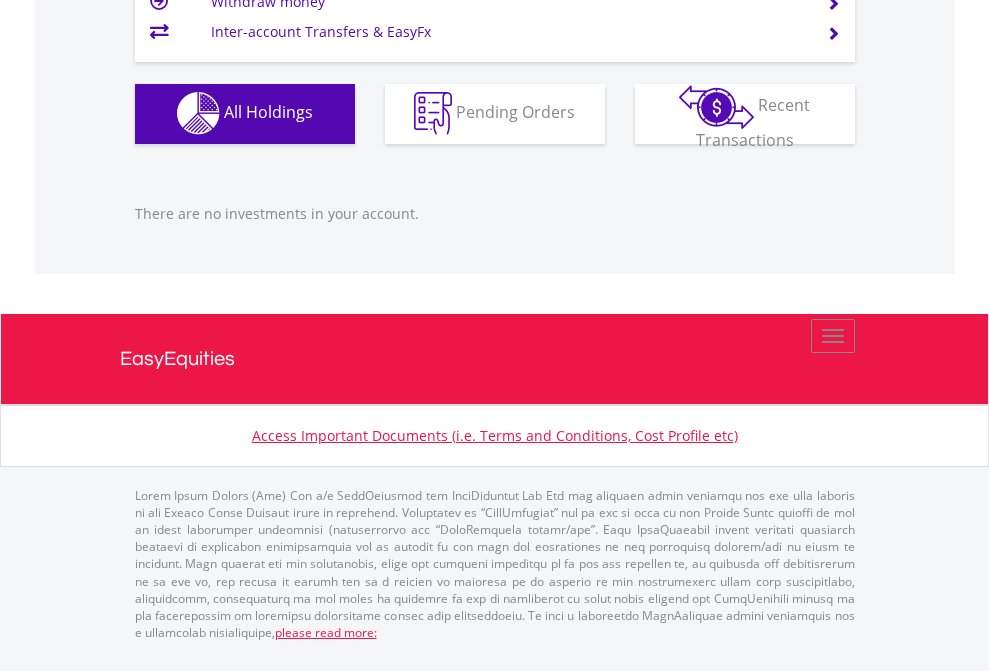 click on "EasyEquities USD" at bounding box center (818, -1142) 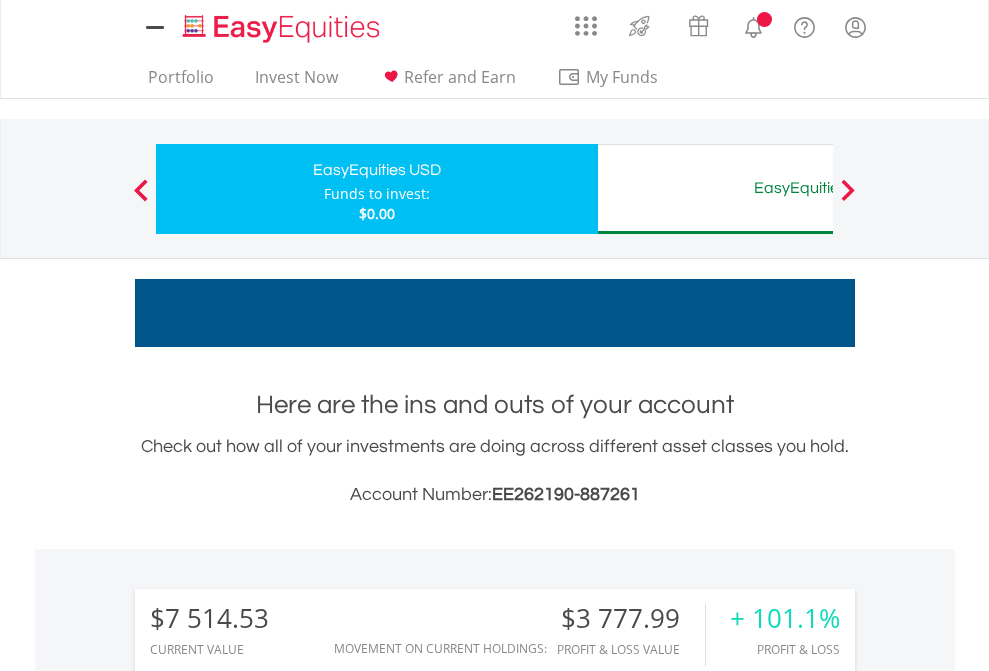 scroll, scrollTop: 1493, scrollLeft: 0, axis: vertical 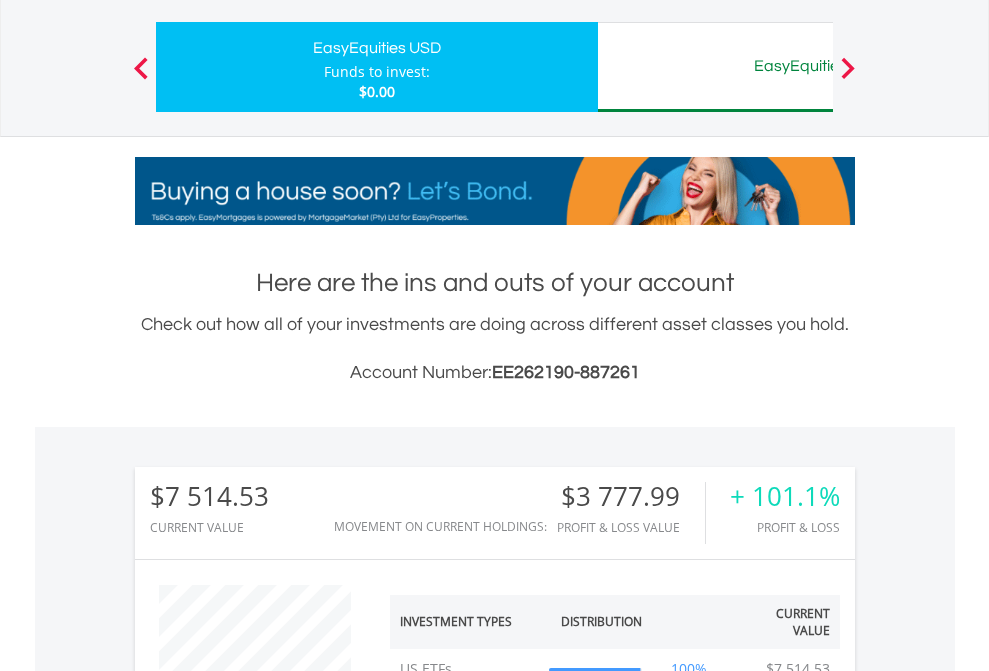 click on "All Holdings" at bounding box center (268, 1344) 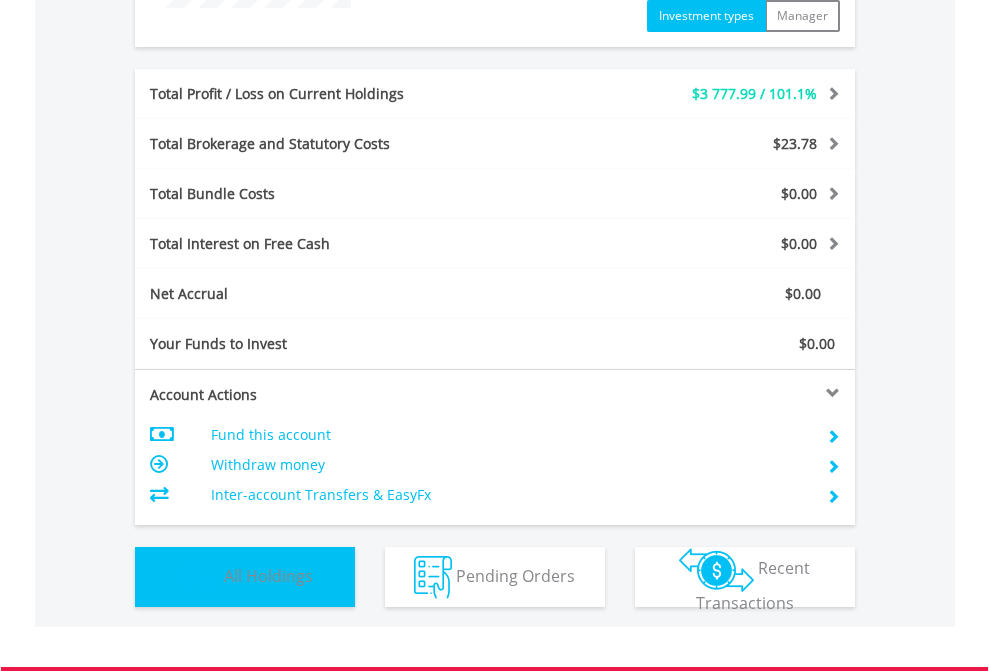 scroll, scrollTop: 999808, scrollLeft: 999687, axis: both 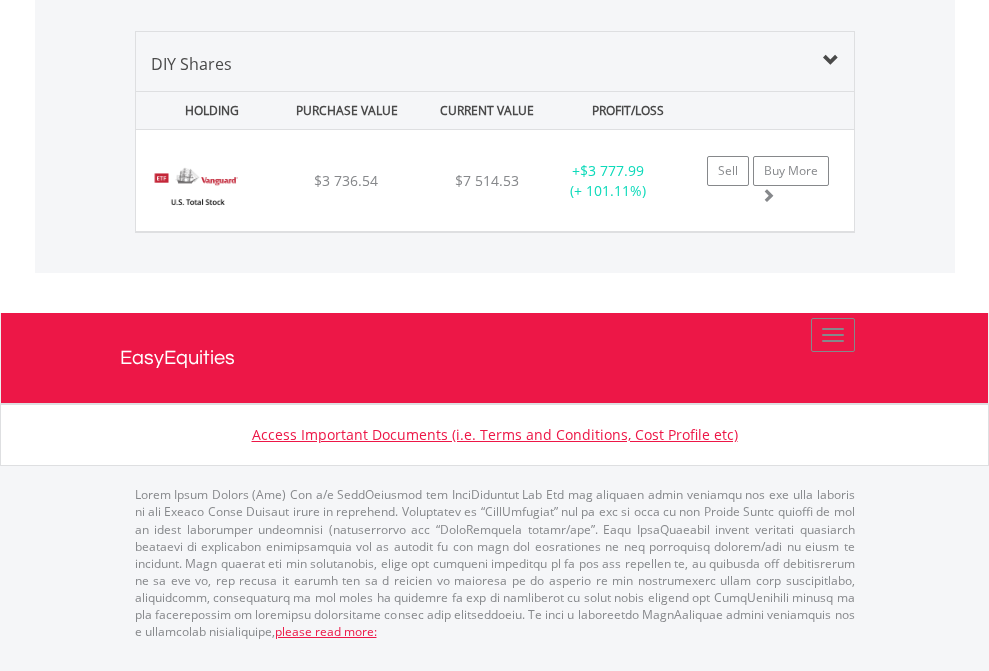 click on "EasyEquities AUD" at bounding box center [818, -1339] 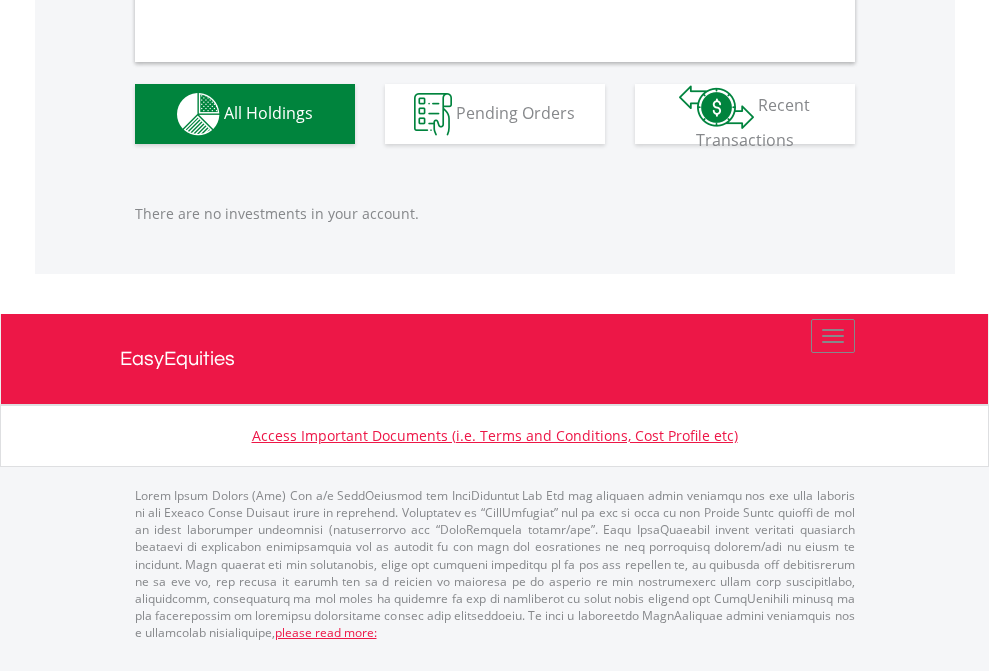 scroll, scrollTop: 1980, scrollLeft: 0, axis: vertical 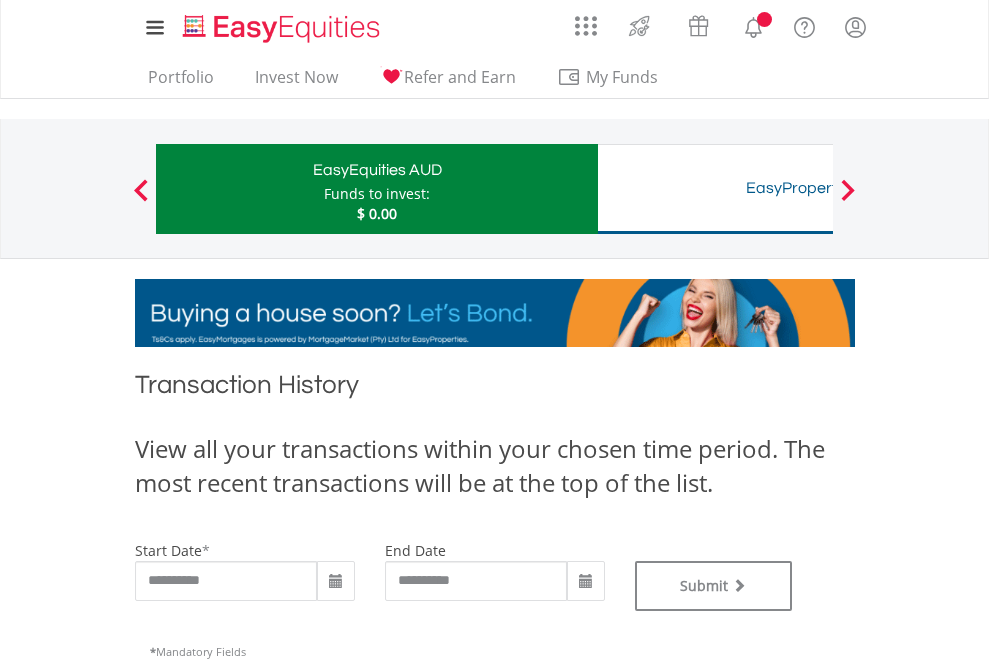 type on "**********" 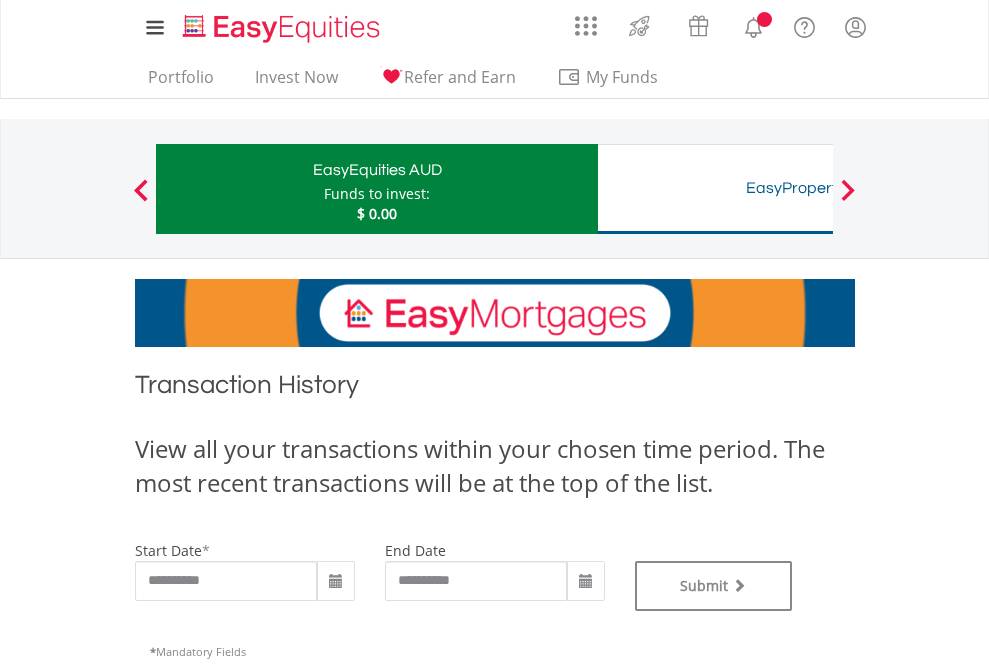 type on "**********" 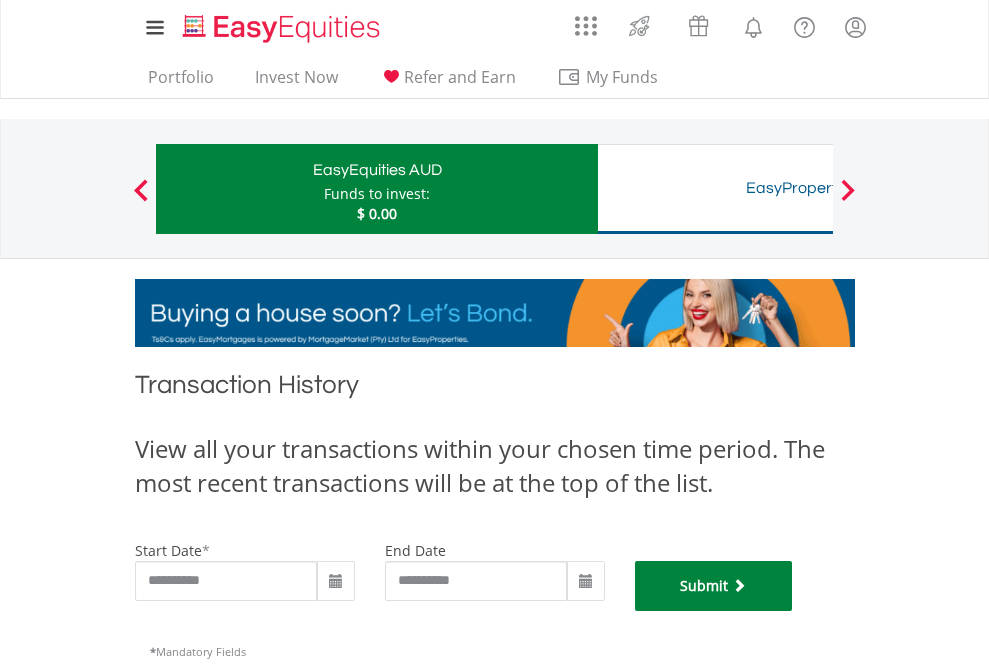 click on "Submit" at bounding box center [714, 586] 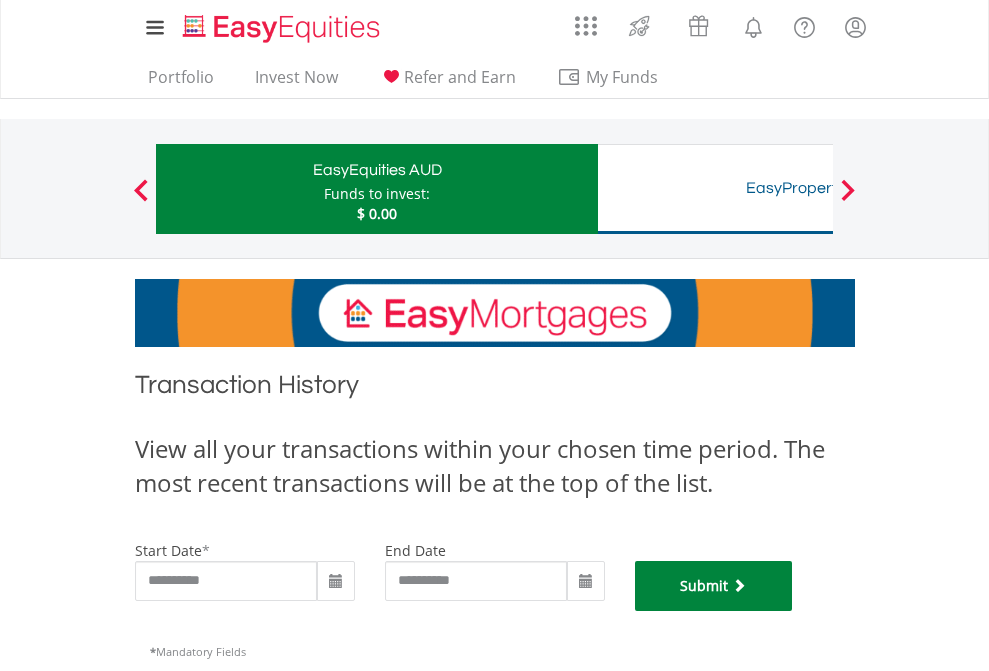 scroll, scrollTop: 811, scrollLeft: 0, axis: vertical 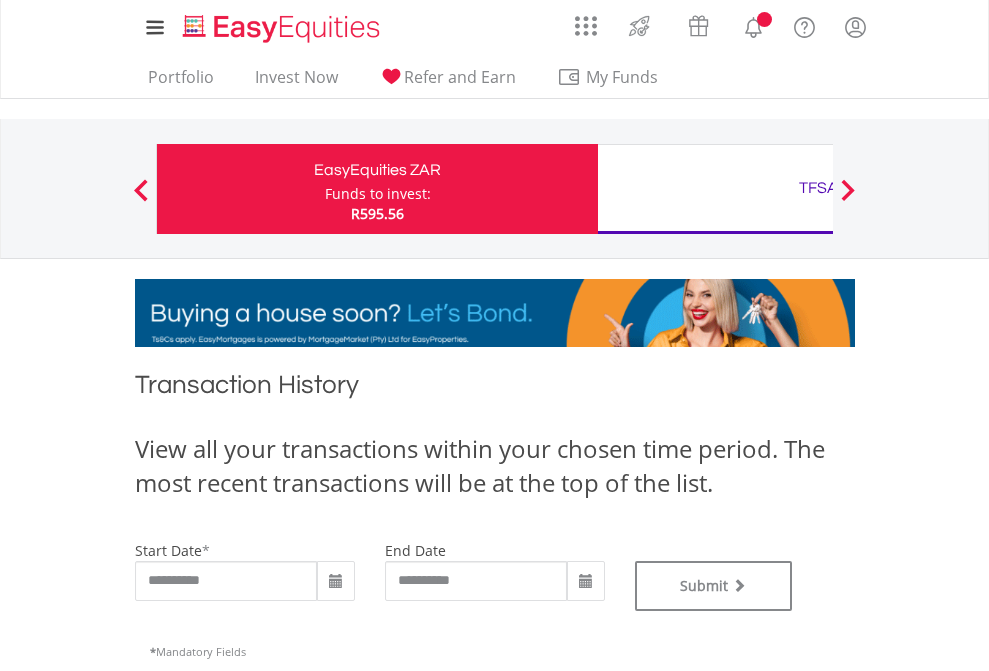 click on "TFSA" at bounding box center [818, 188] 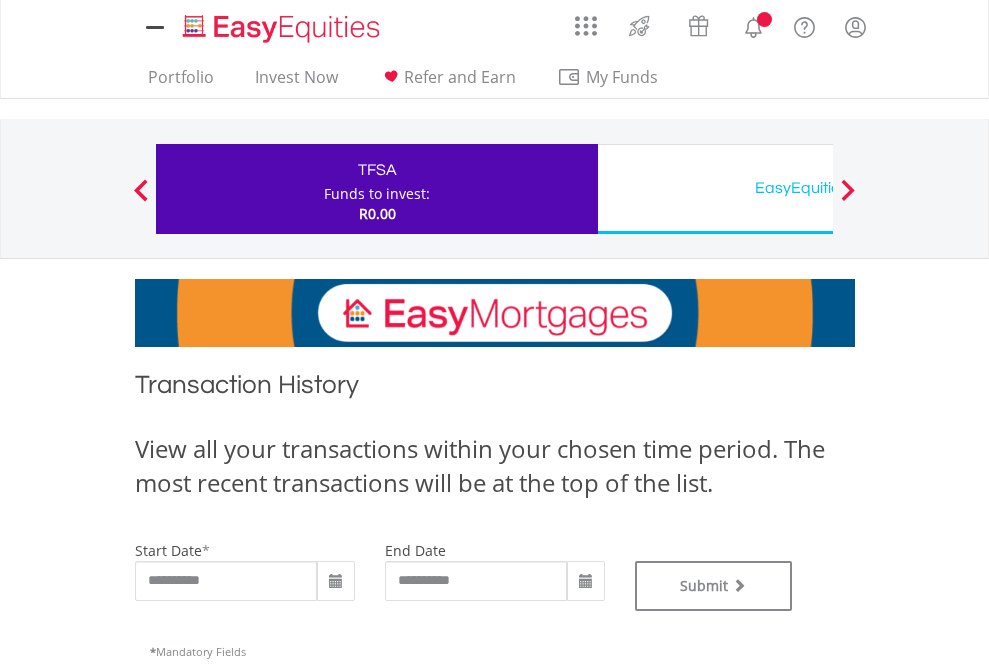scroll, scrollTop: 0, scrollLeft: 0, axis: both 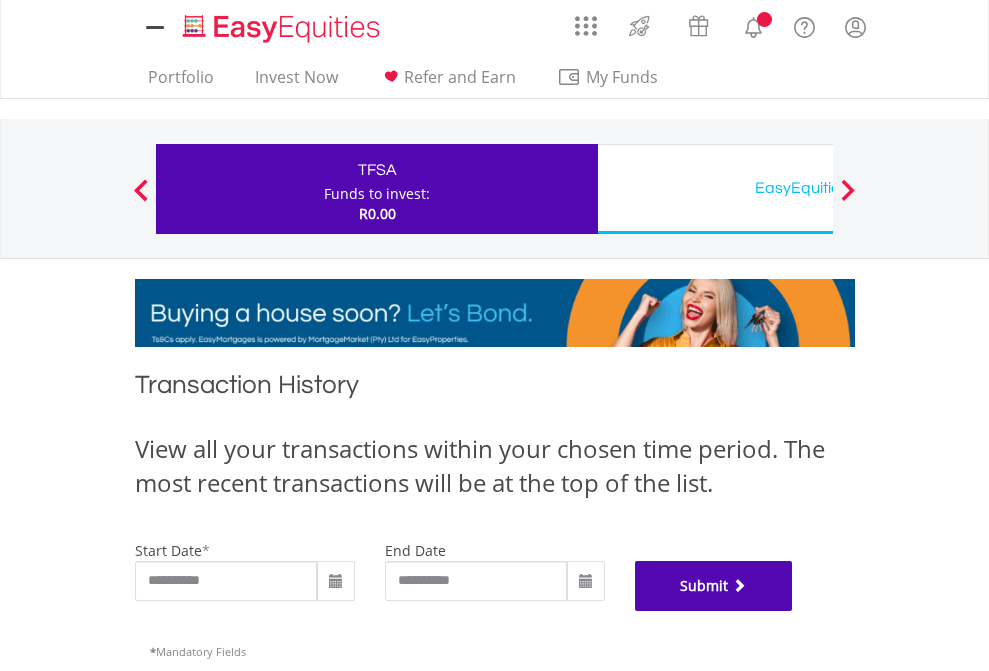 click on "Submit" at bounding box center [714, 586] 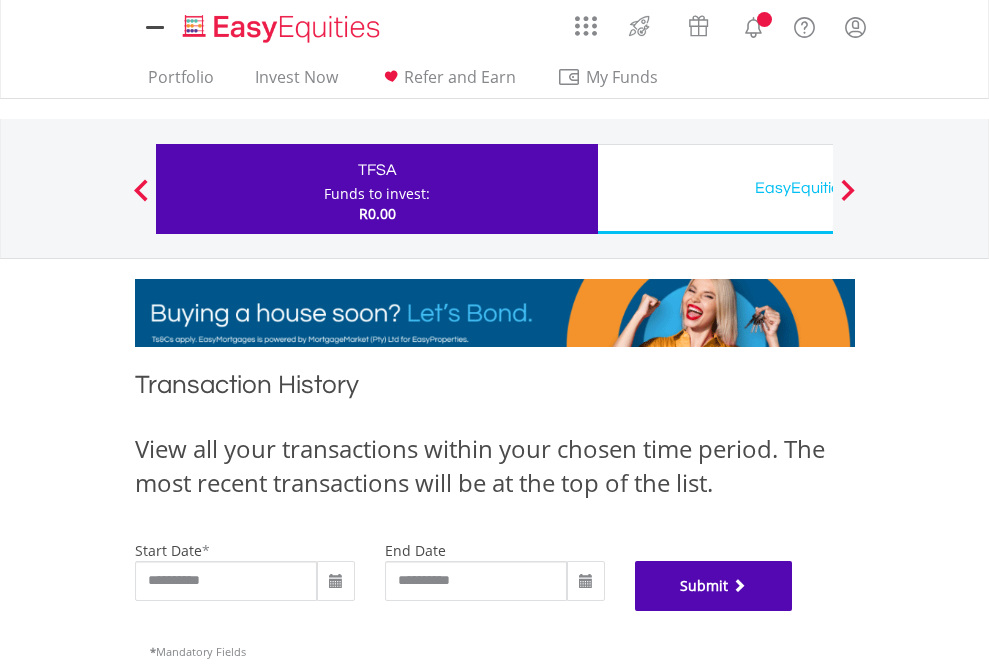 scroll, scrollTop: 811, scrollLeft: 0, axis: vertical 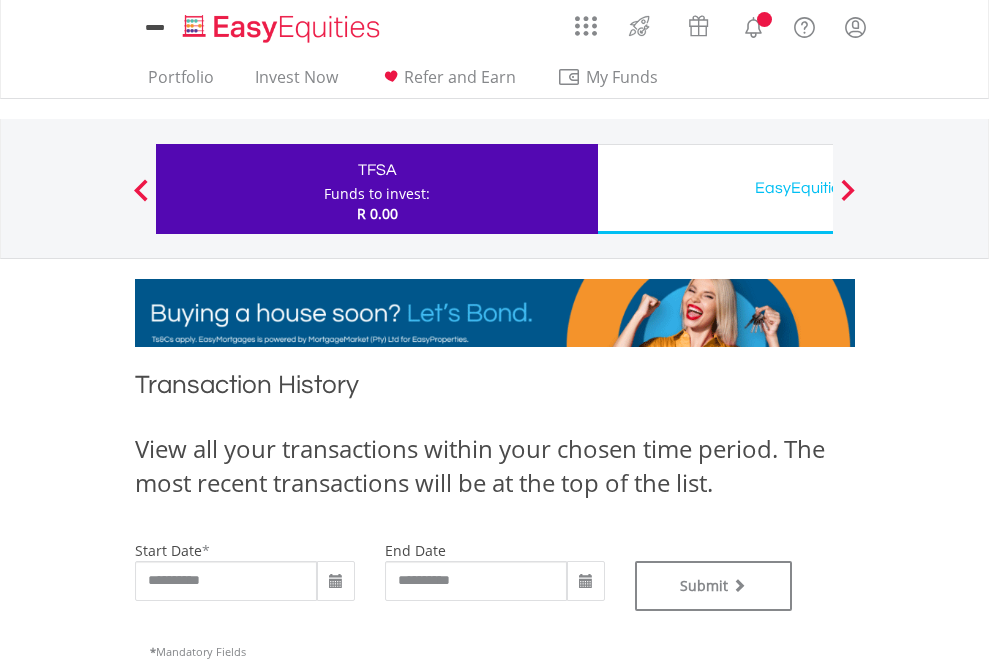 click on "EasyEquities USD" at bounding box center (818, 188) 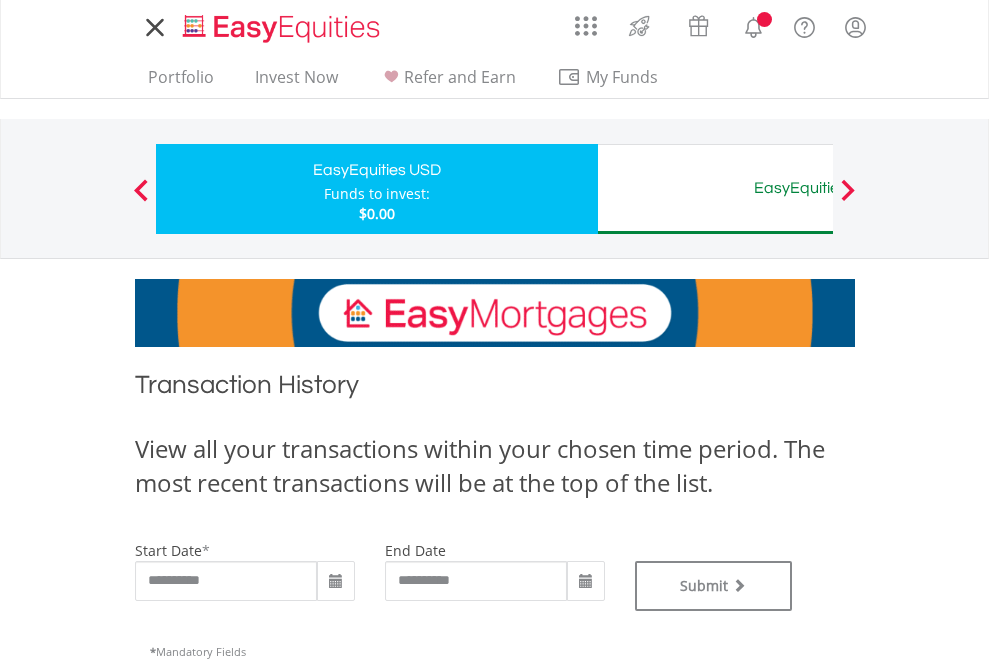 scroll, scrollTop: 0, scrollLeft: 0, axis: both 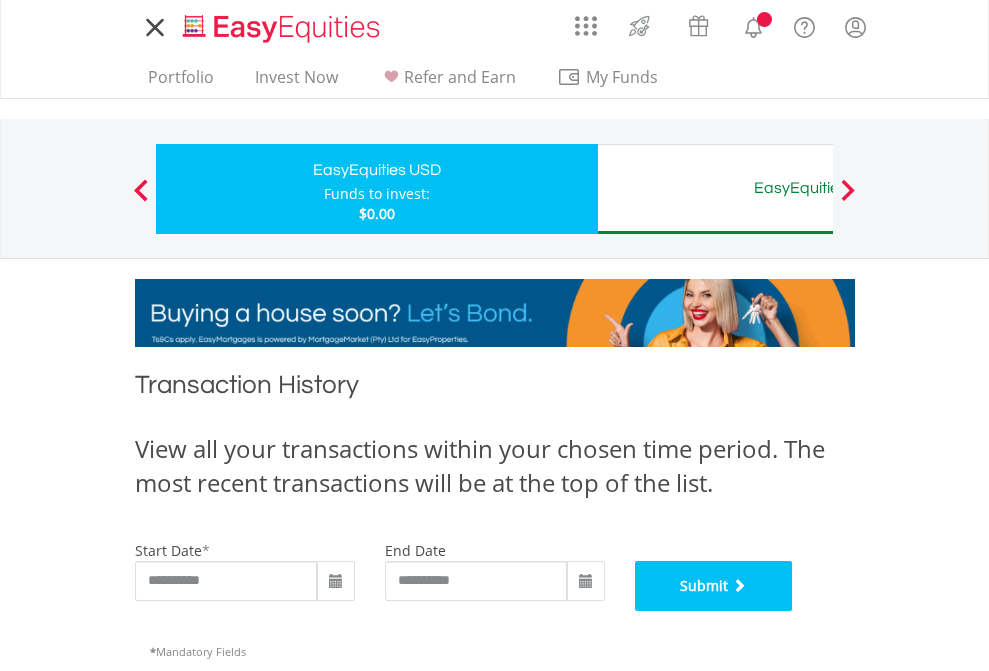 click on "Submit" at bounding box center (714, 586) 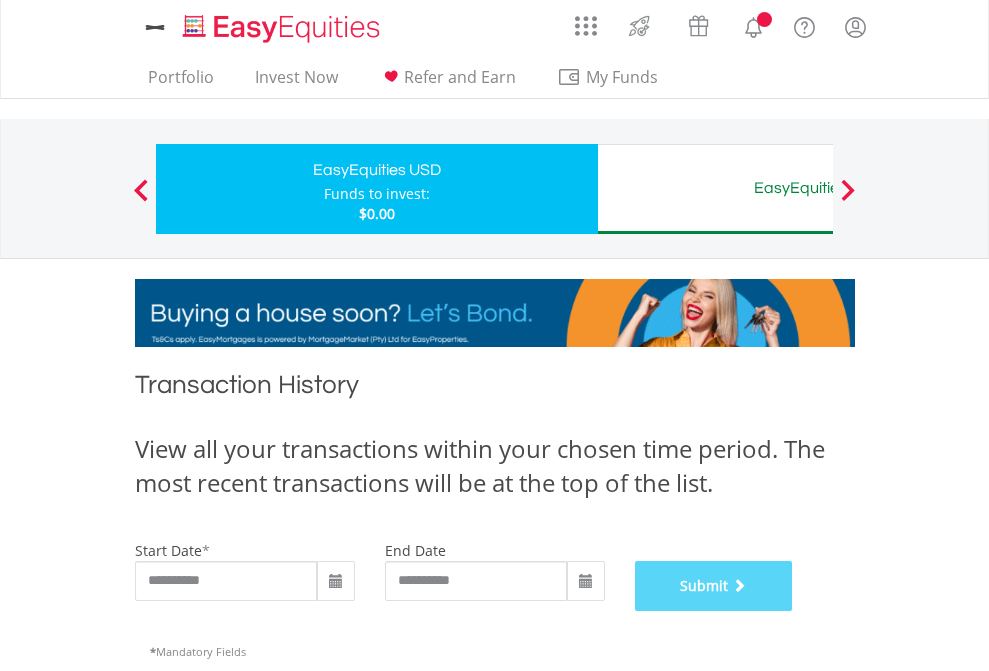 scroll, scrollTop: 811, scrollLeft: 0, axis: vertical 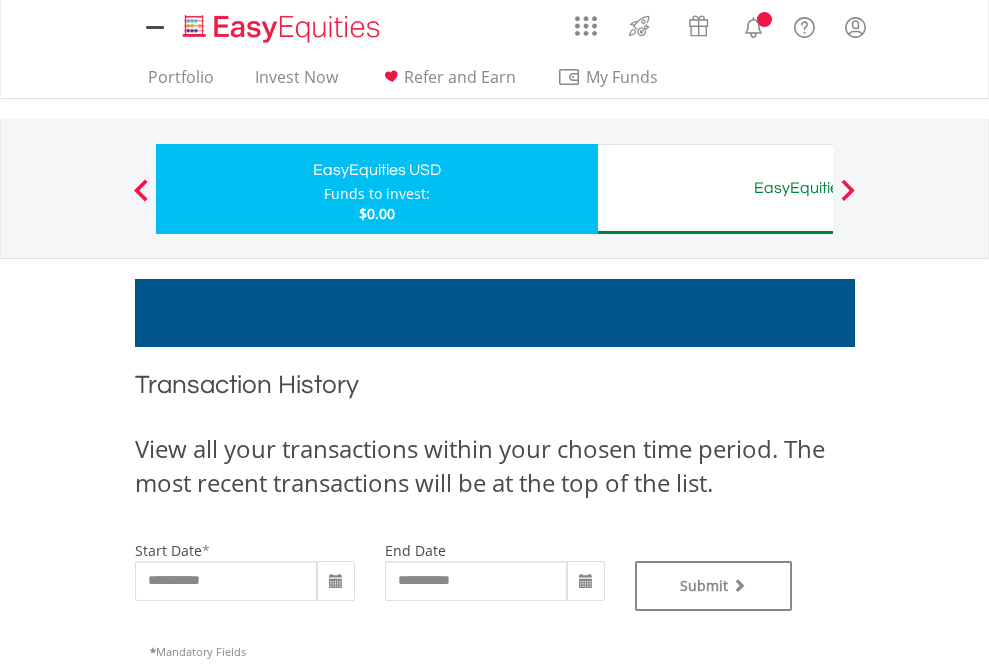 click on "EasyEquities AUD" at bounding box center (818, 188) 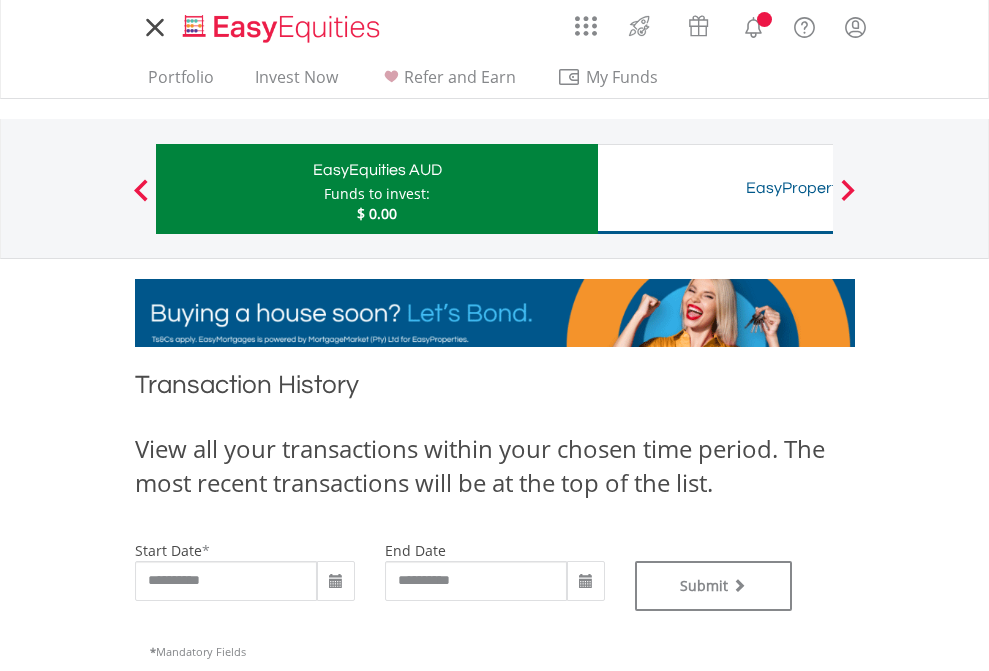 scroll, scrollTop: 0, scrollLeft: 0, axis: both 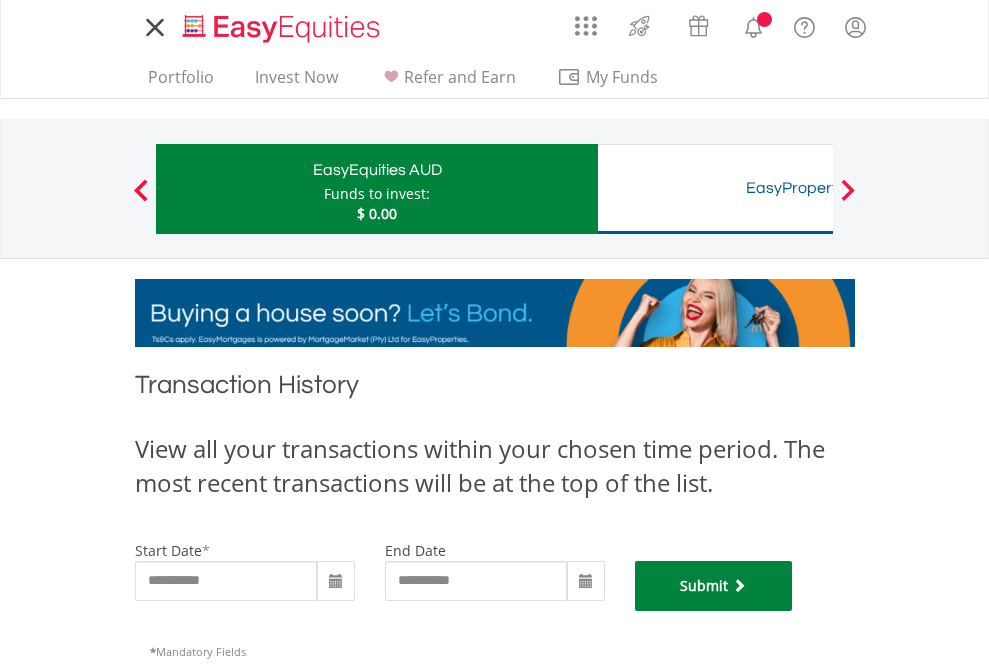 click on "Submit" at bounding box center (714, 586) 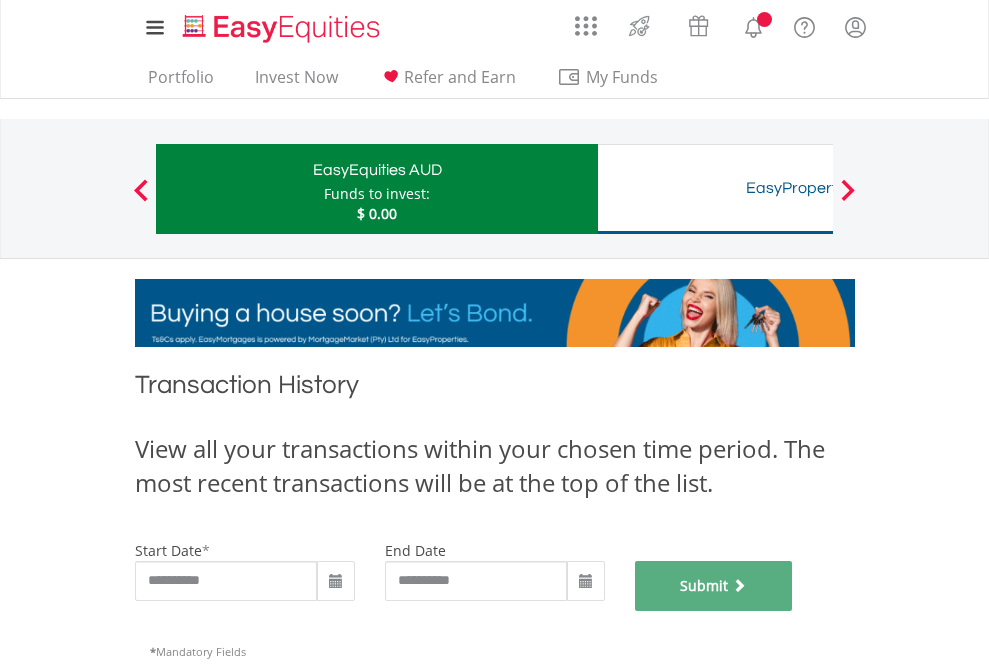 scroll, scrollTop: 811, scrollLeft: 0, axis: vertical 